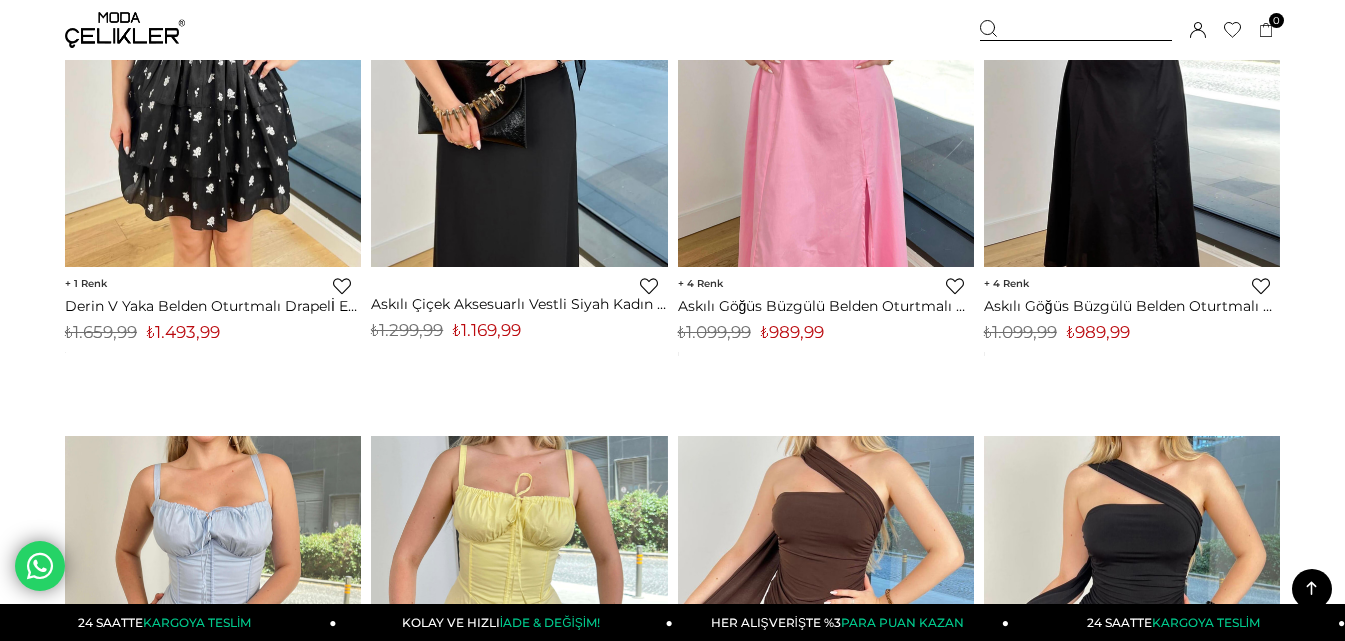 scroll, scrollTop: 400, scrollLeft: 0, axis: vertical 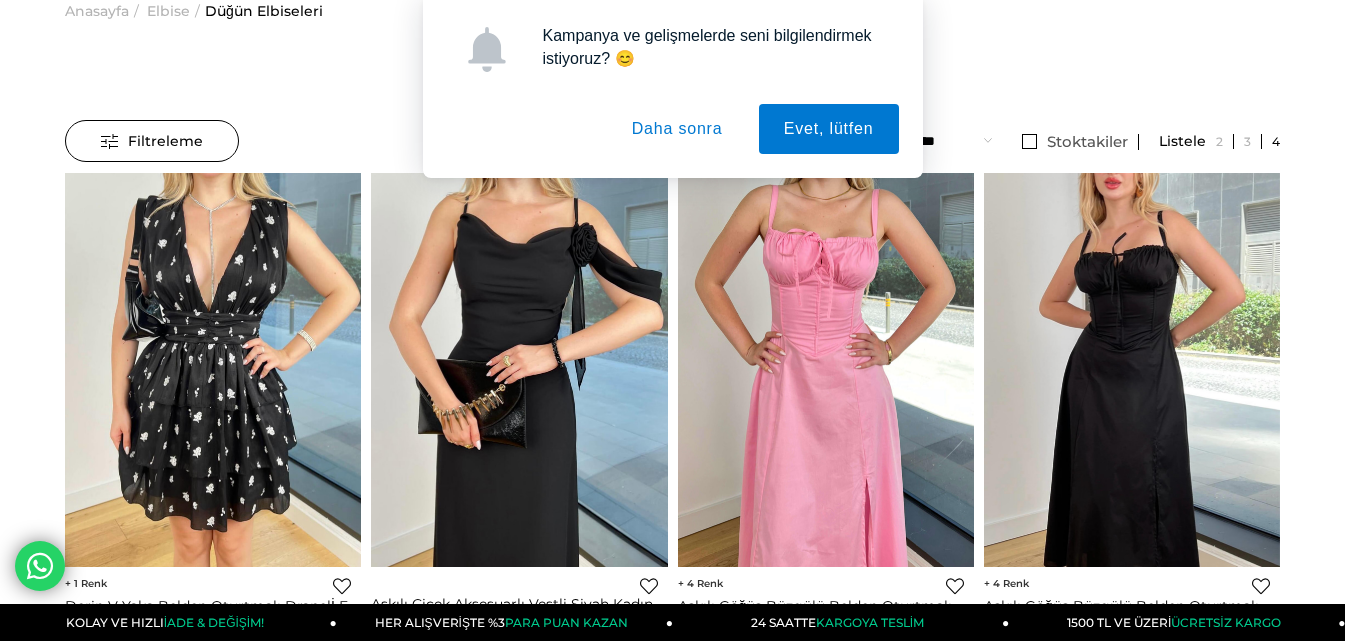 click on "Daha sonra" at bounding box center [677, 129] 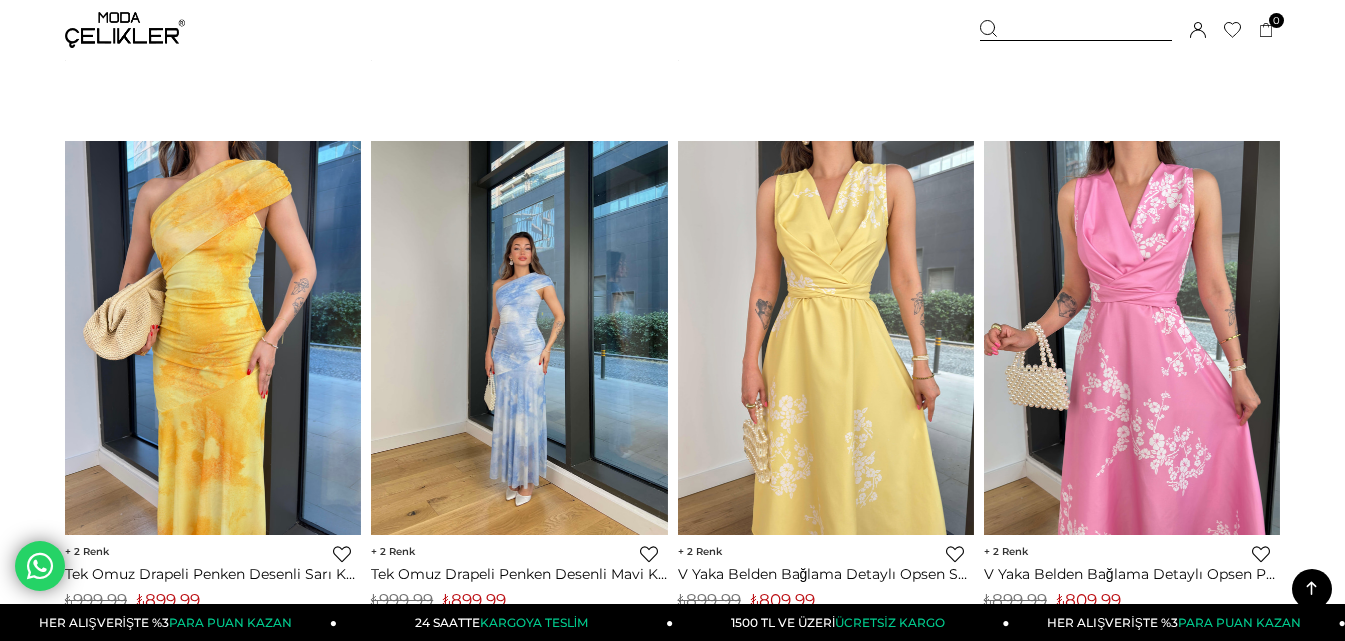 scroll, scrollTop: 4700, scrollLeft: 0, axis: vertical 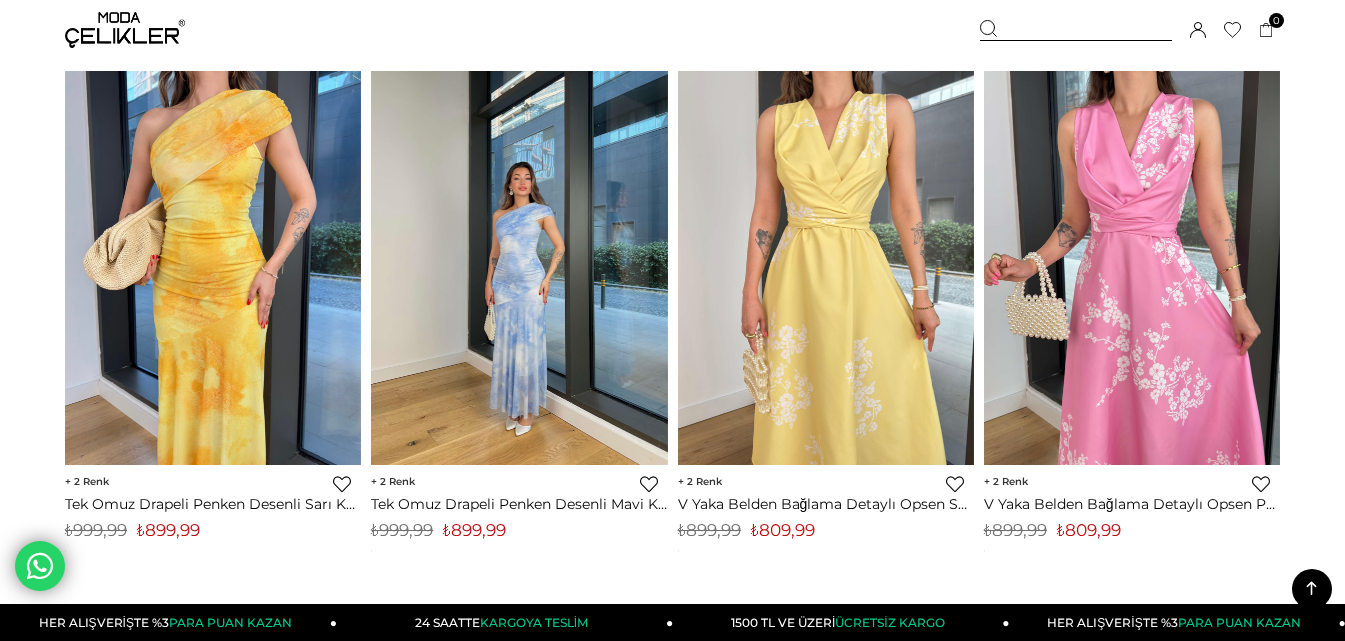 click at bounding box center (1112, 268) 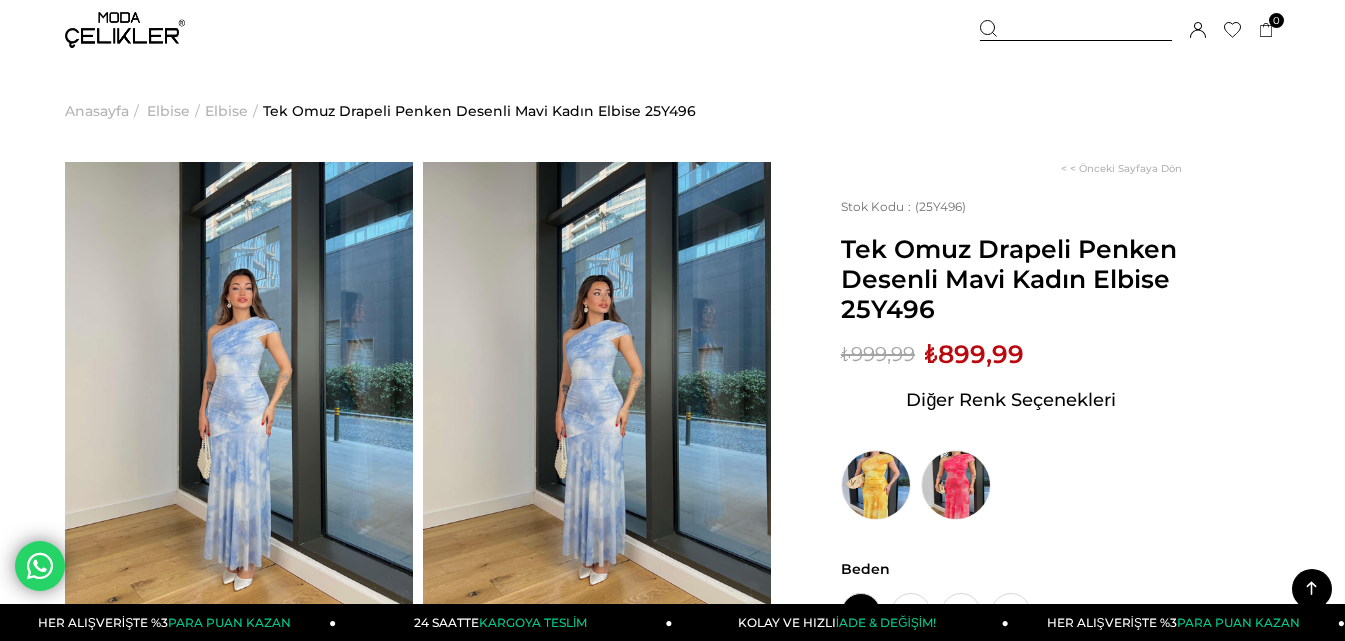 scroll, scrollTop: 323, scrollLeft: 0, axis: vertical 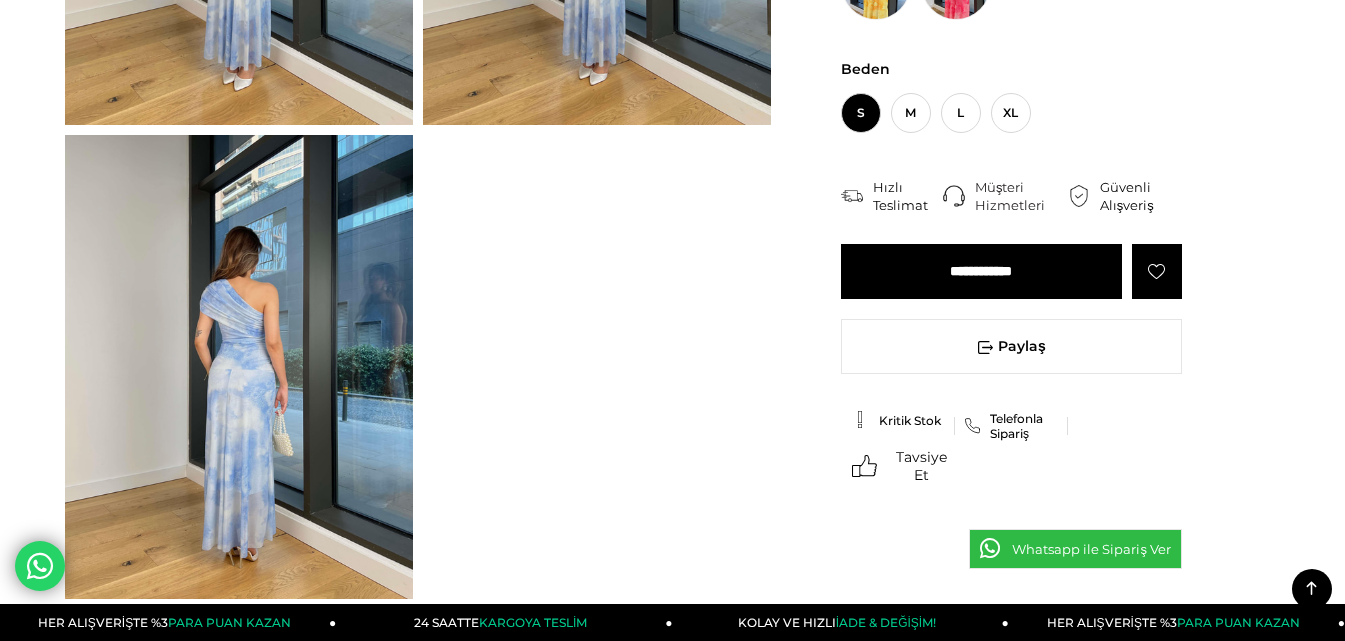click at bounding box center (239, 366) 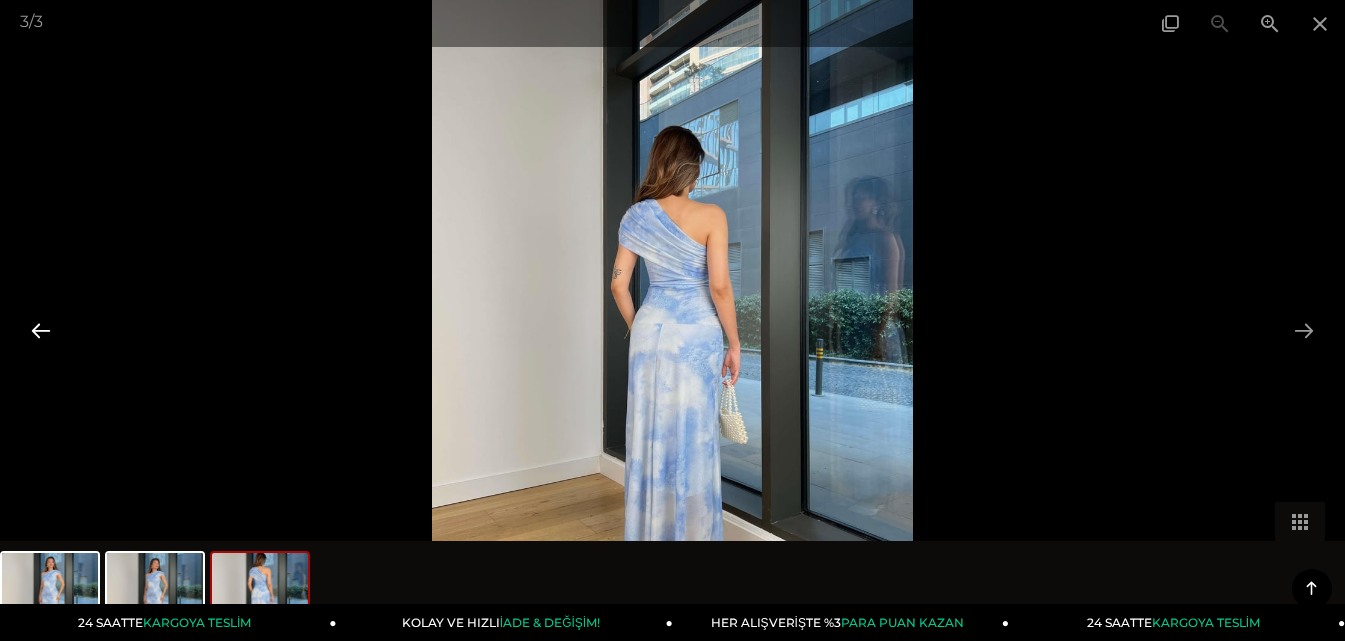 click at bounding box center [41, 330] 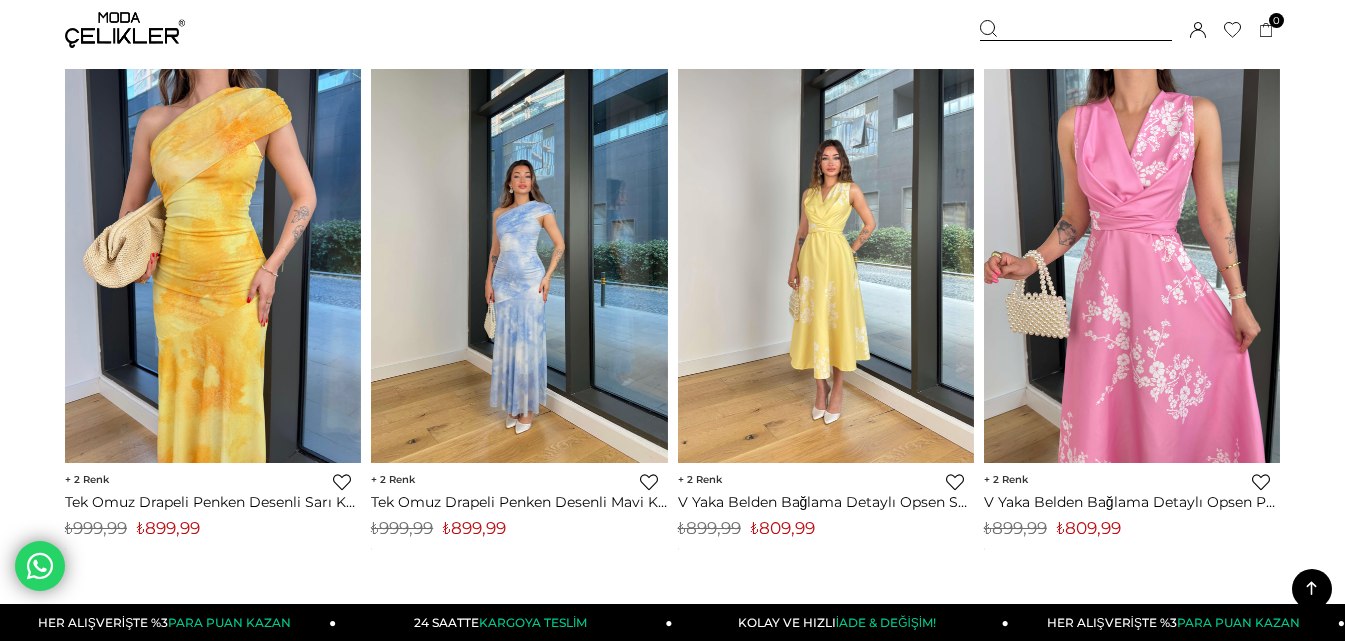 scroll, scrollTop: 5102, scrollLeft: 0, axis: vertical 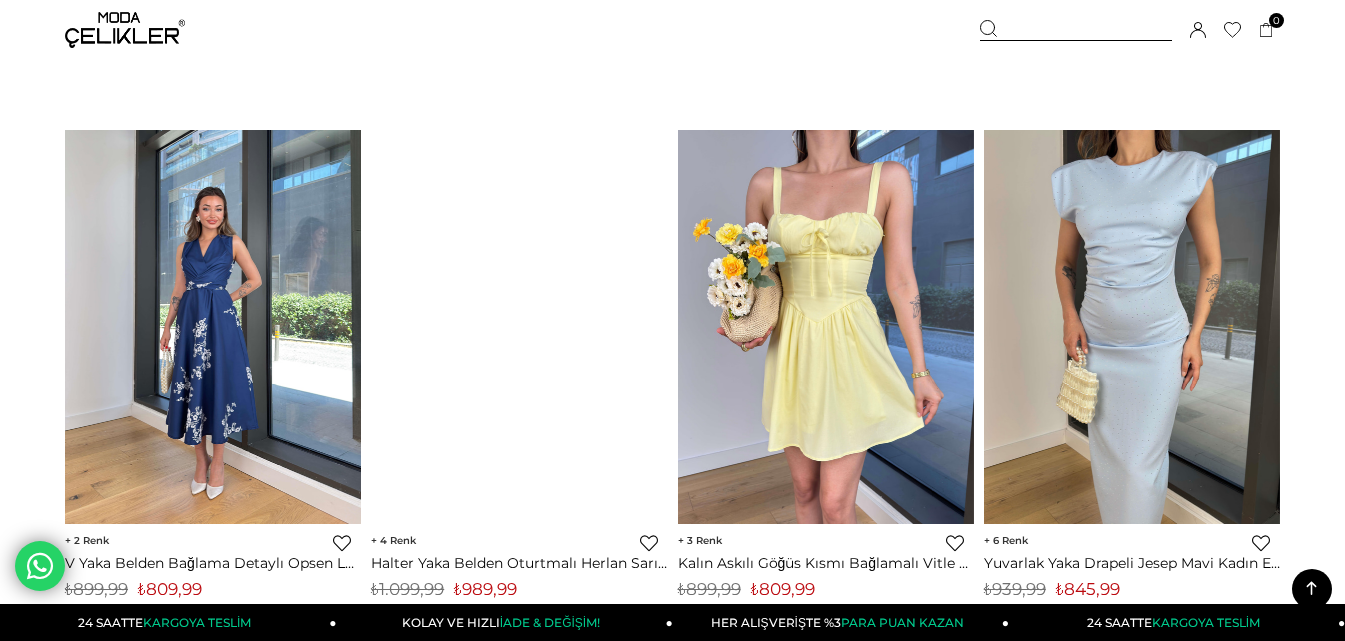 click at bounding box center (213, 327) 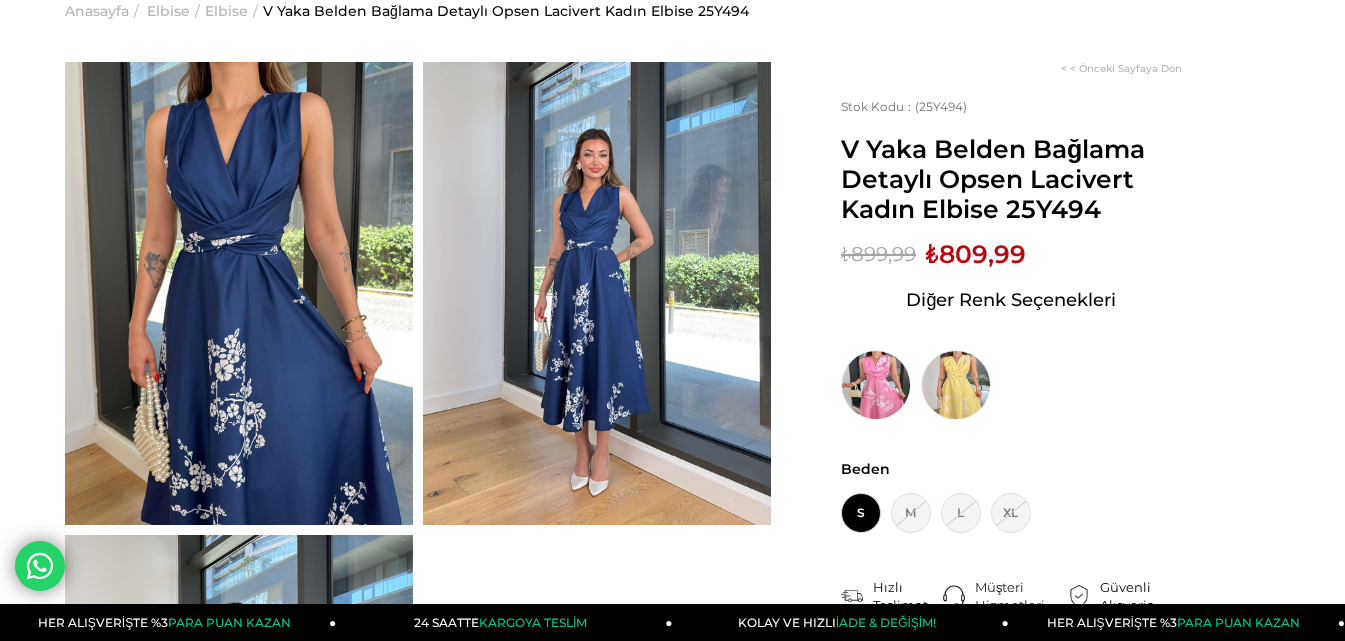 scroll, scrollTop: 0, scrollLeft: 0, axis: both 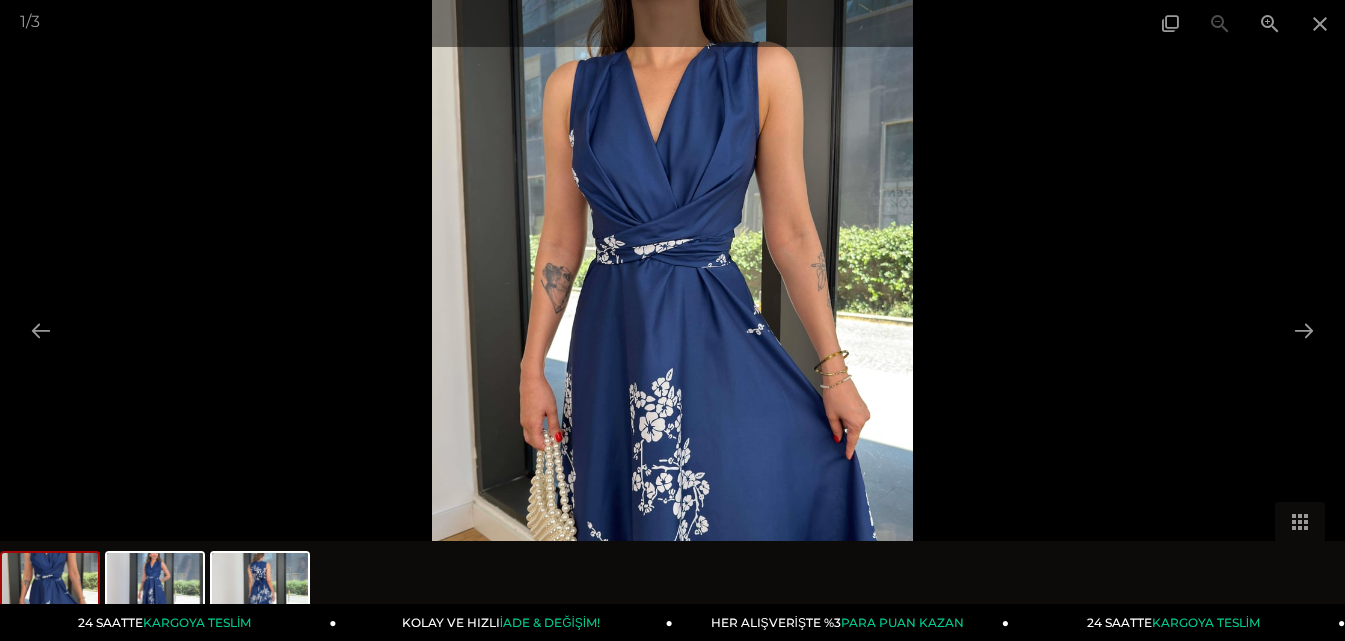 click at bounding box center [672, 320] 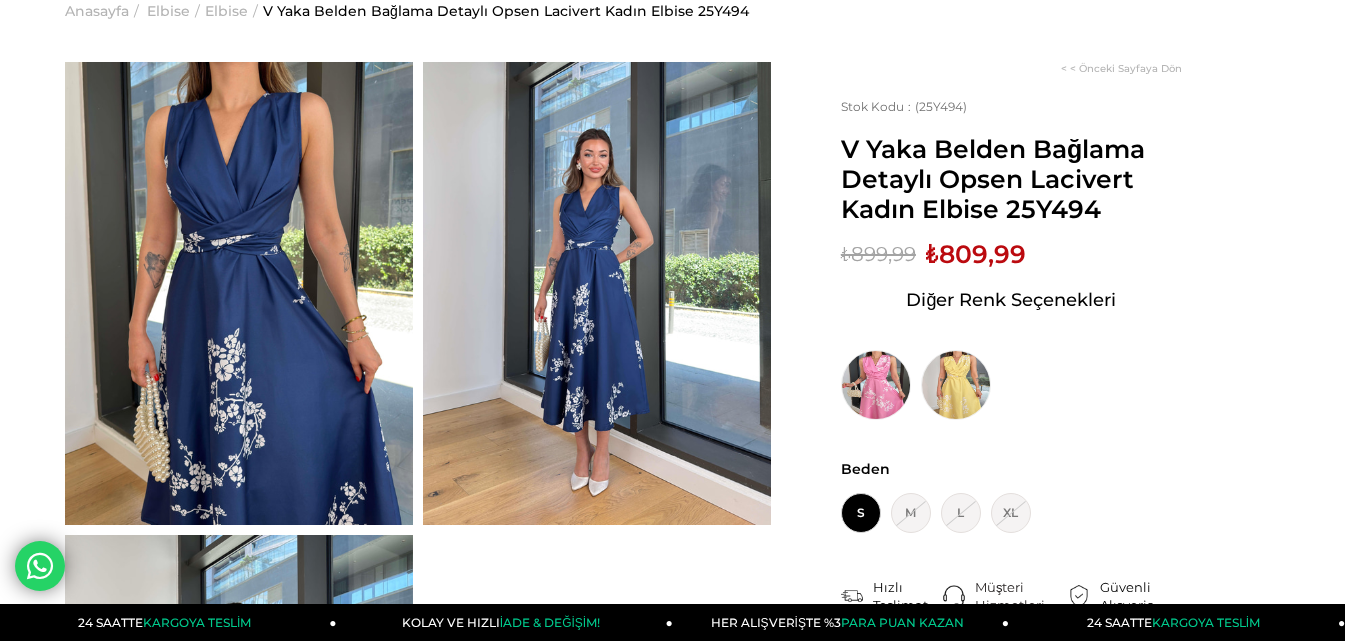 click at bounding box center (597, 293) 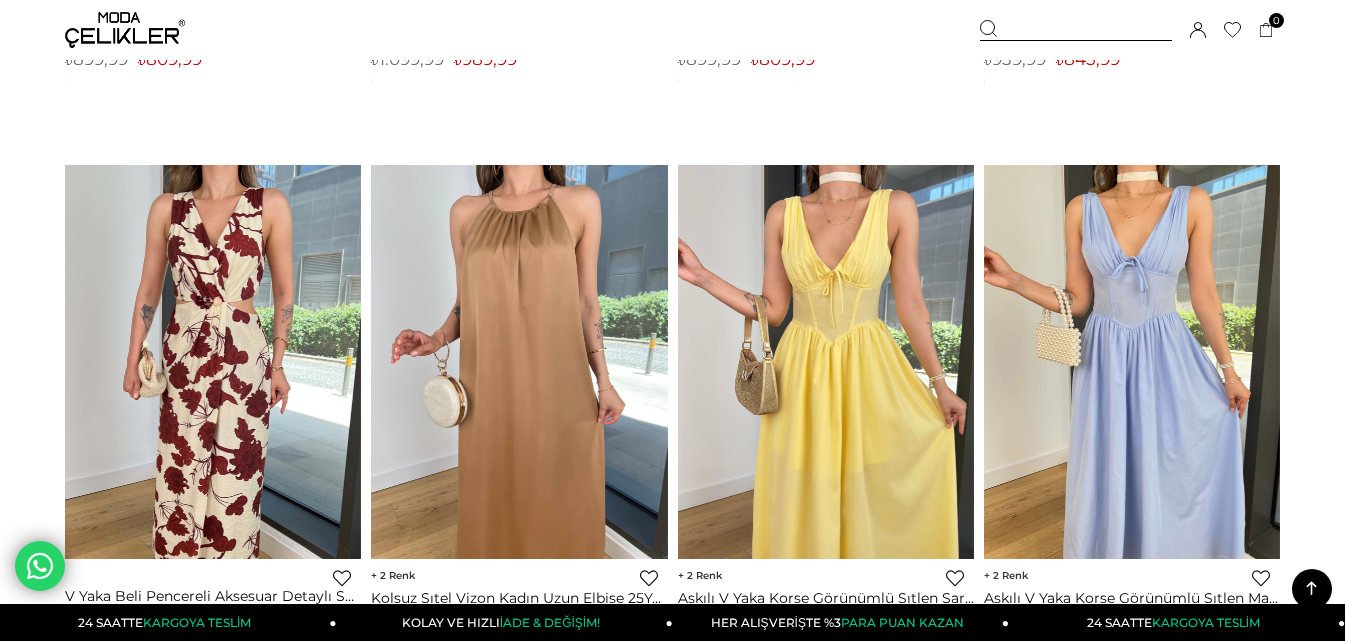 scroll, scrollTop: 5832, scrollLeft: 0, axis: vertical 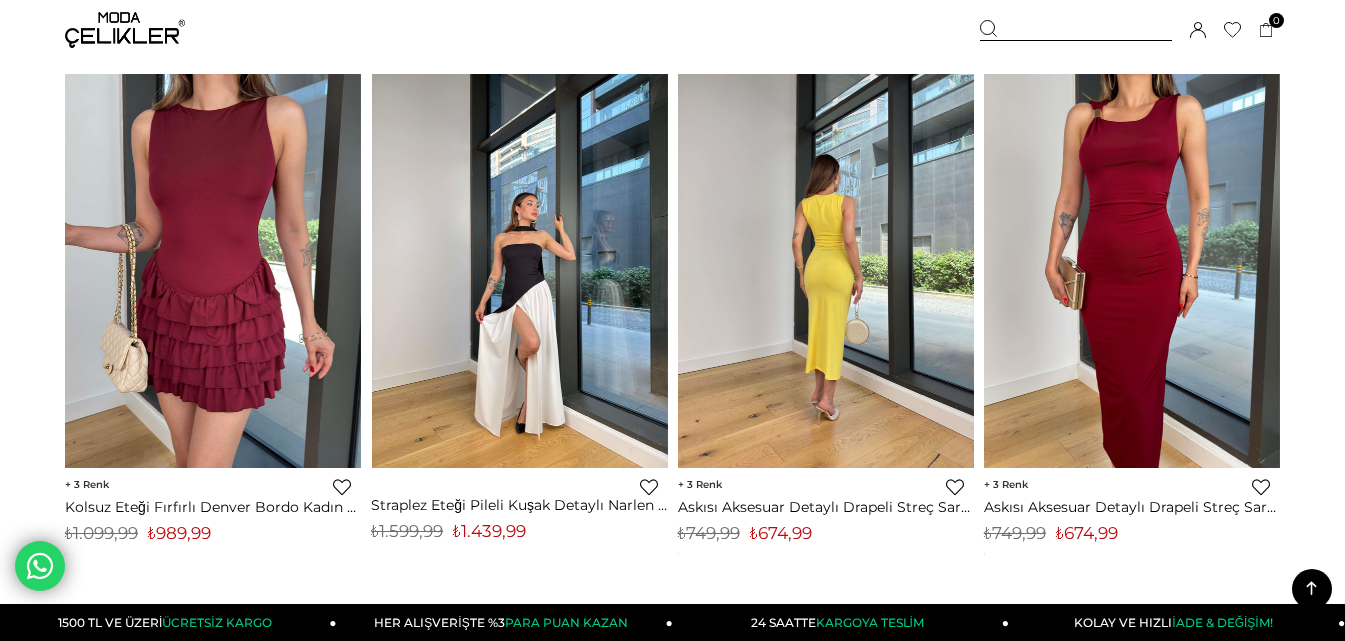 click at bounding box center (519, 271) 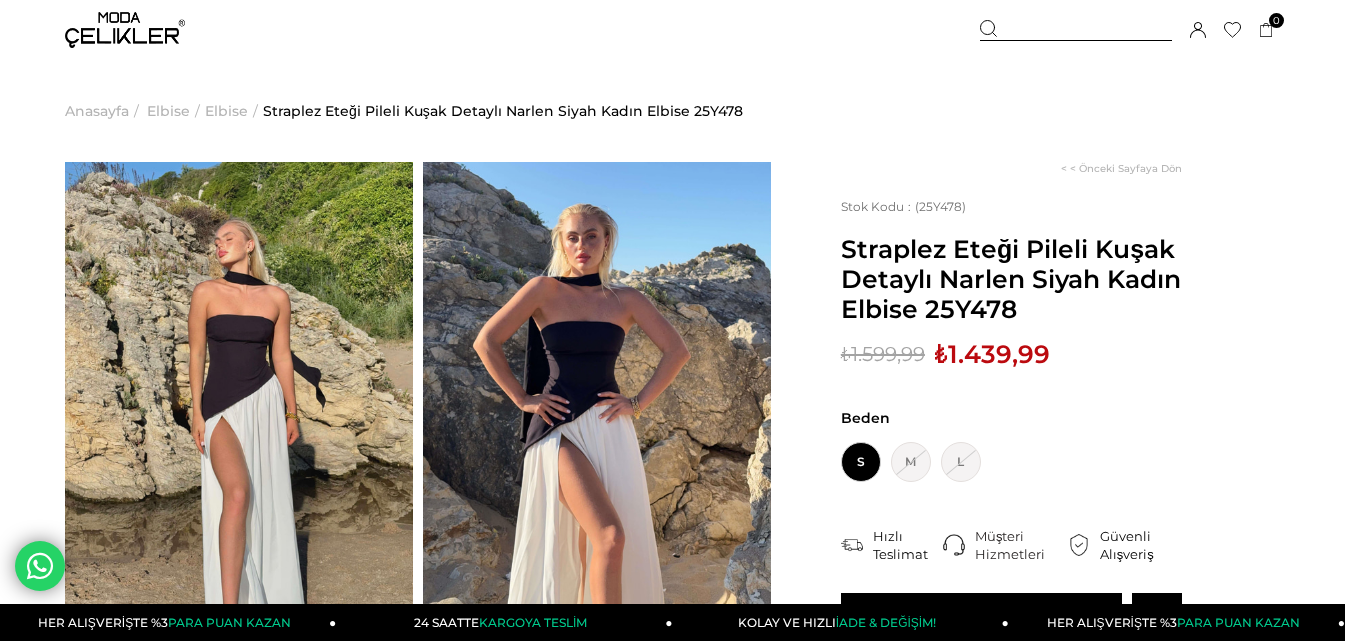 scroll, scrollTop: 0, scrollLeft: 0, axis: both 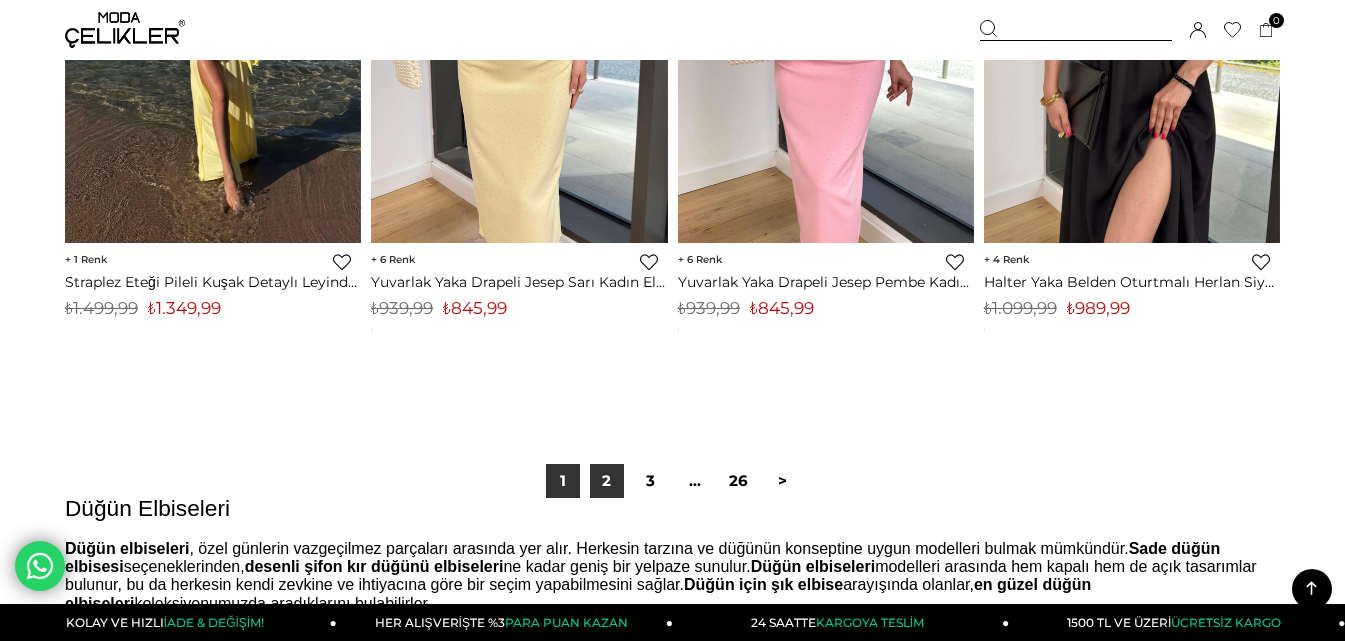 click on "2" at bounding box center (607, 481) 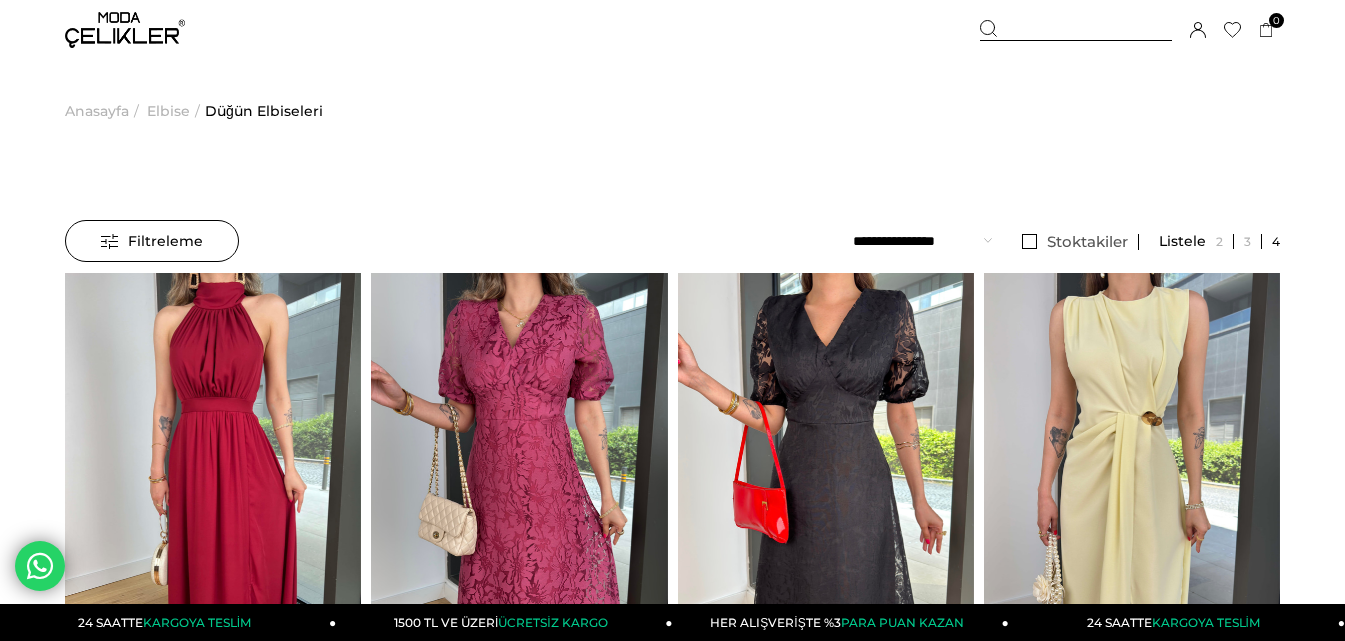 scroll, scrollTop: 200, scrollLeft: 0, axis: vertical 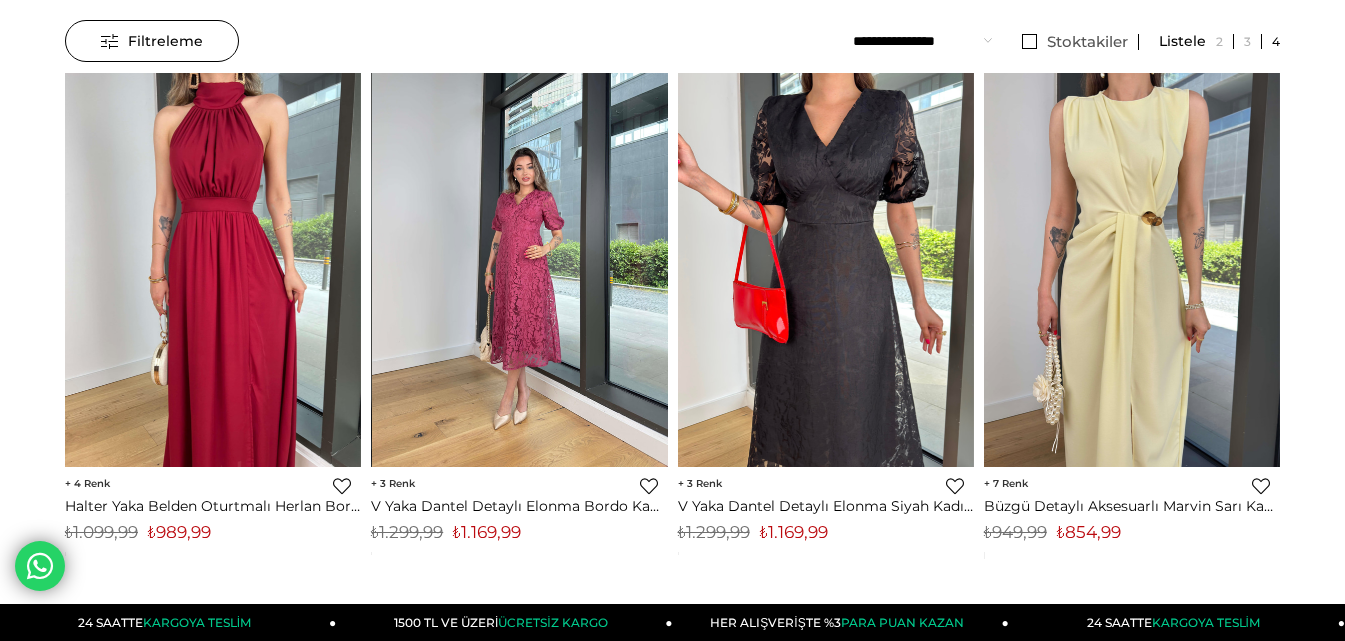 click at bounding box center [520, 270] 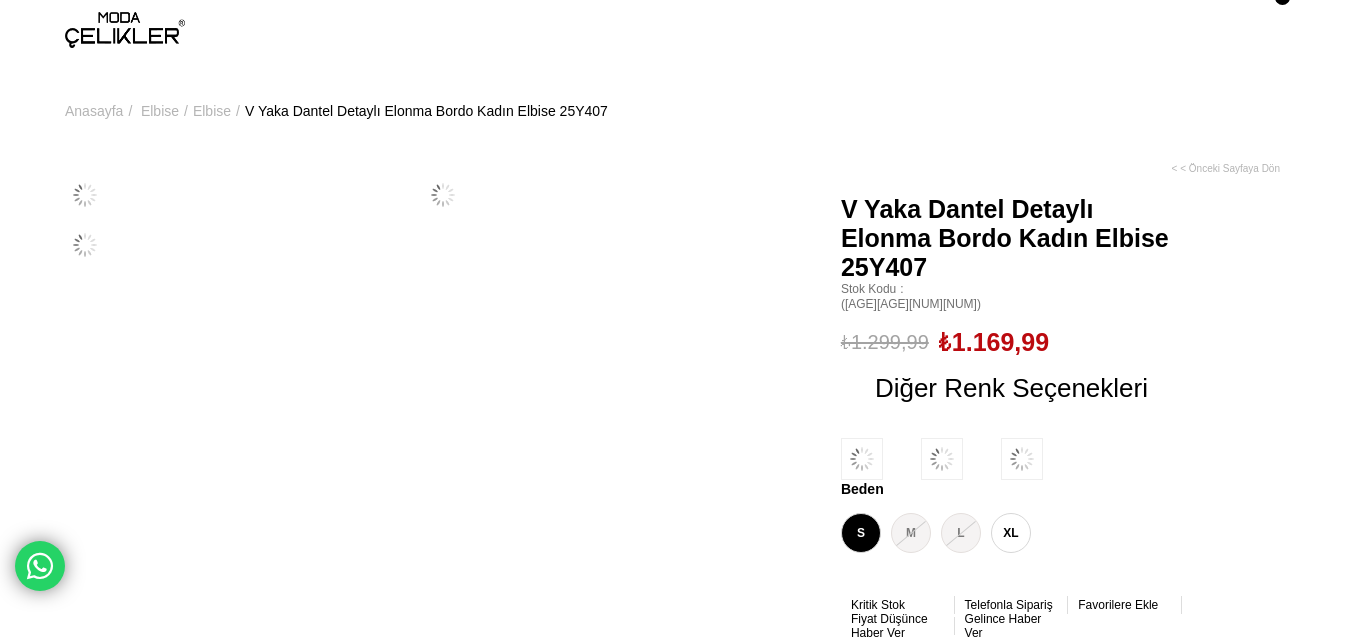 scroll, scrollTop: 0, scrollLeft: 0, axis: both 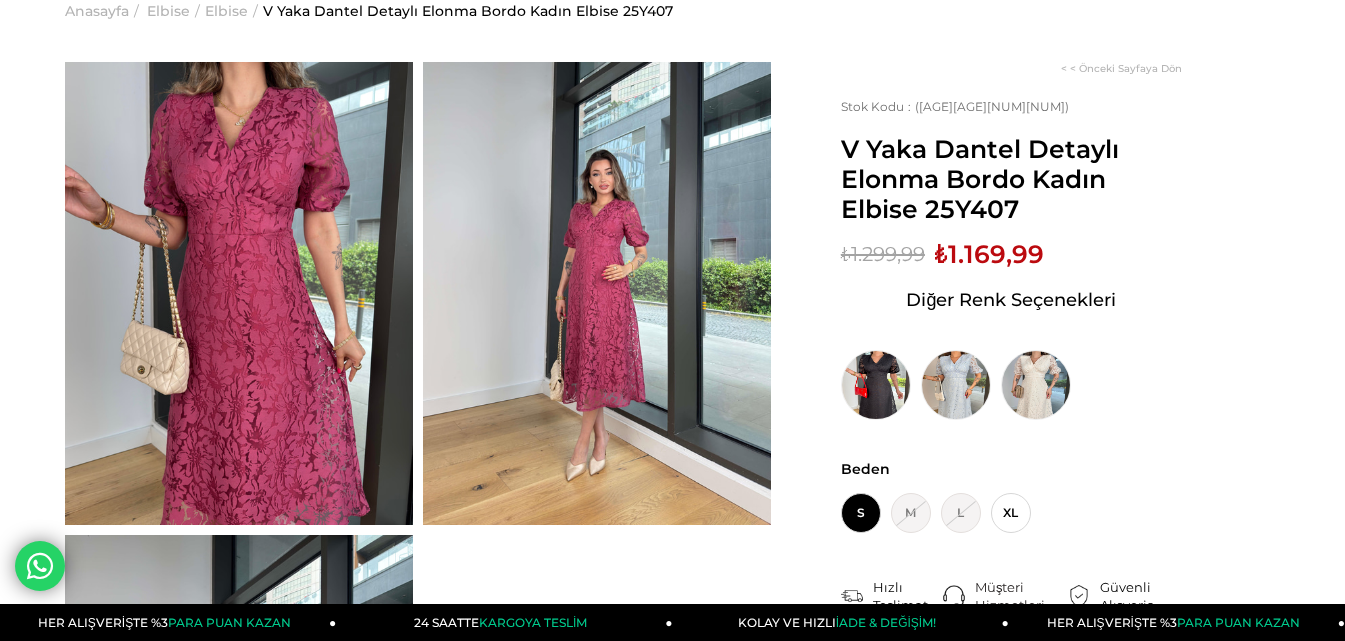 click at bounding box center (597, 293) 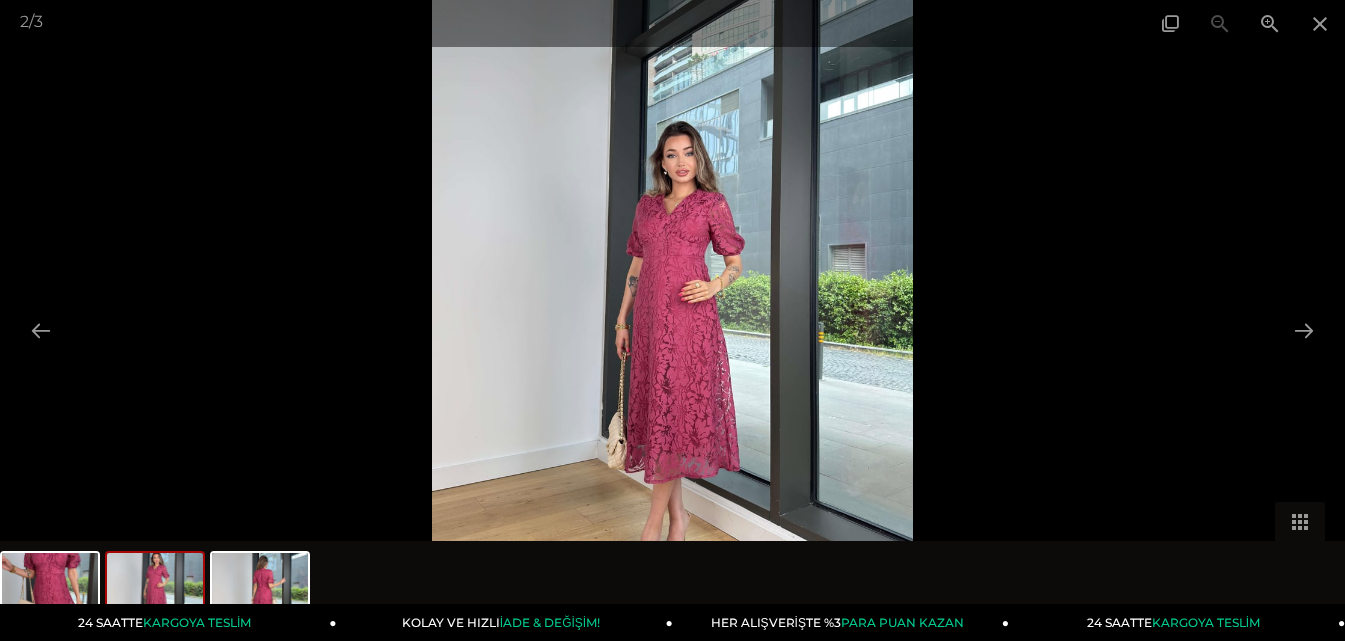 click at bounding box center (672, 320) 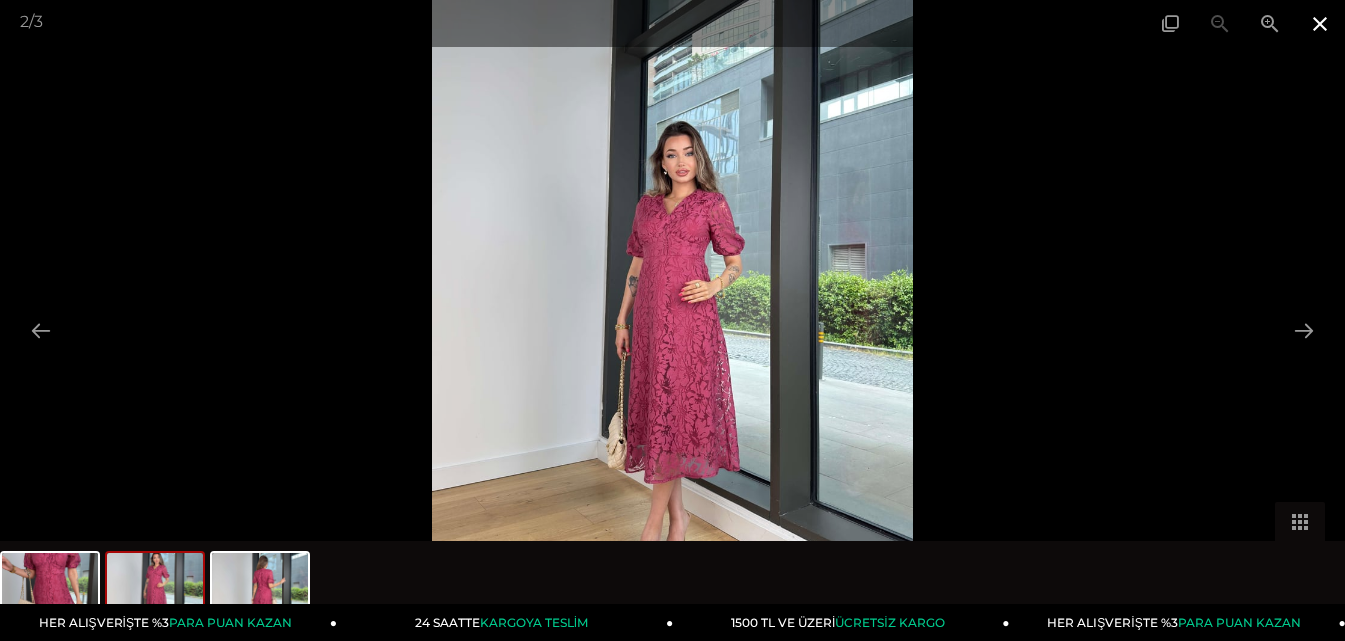 click at bounding box center [1320, 23] 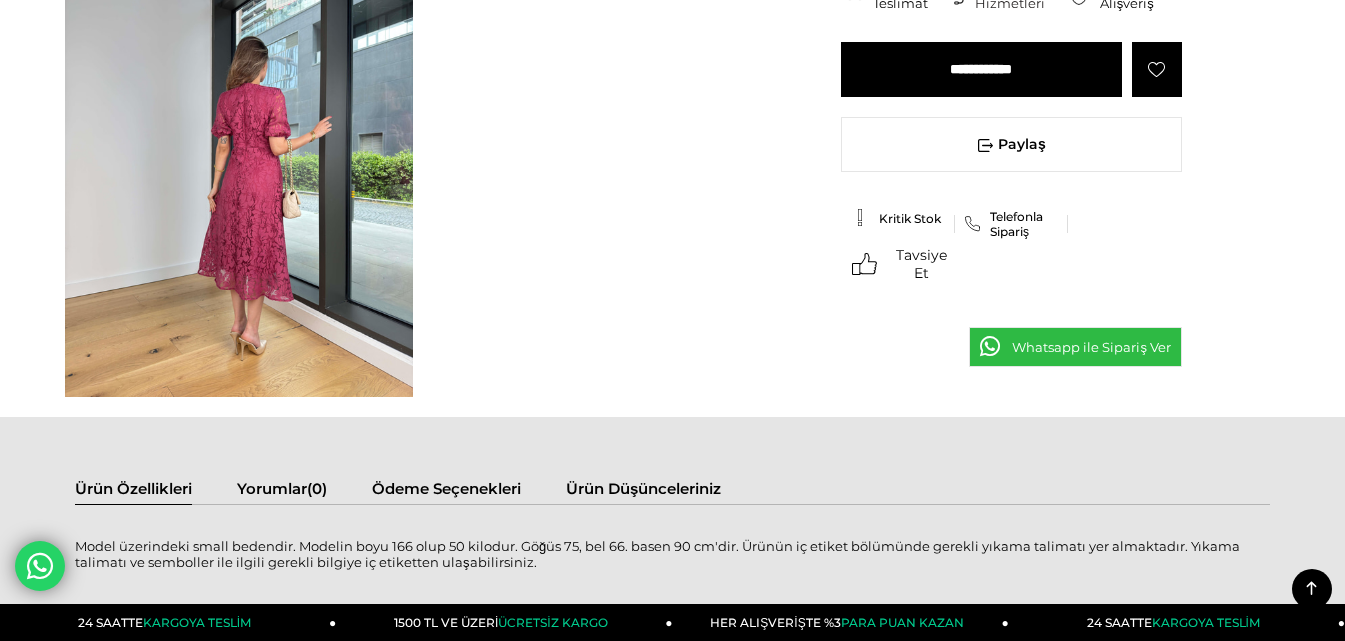 scroll, scrollTop: 500, scrollLeft: 0, axis: vertical 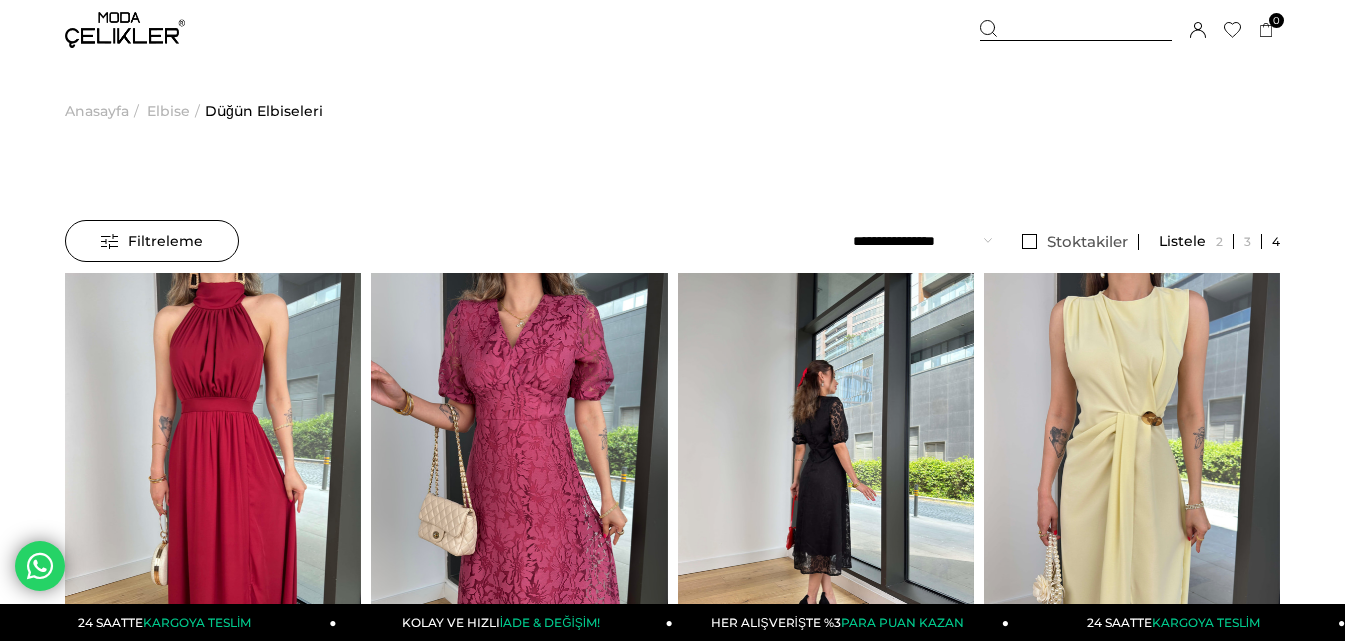 click at bounding box center [826, 470] 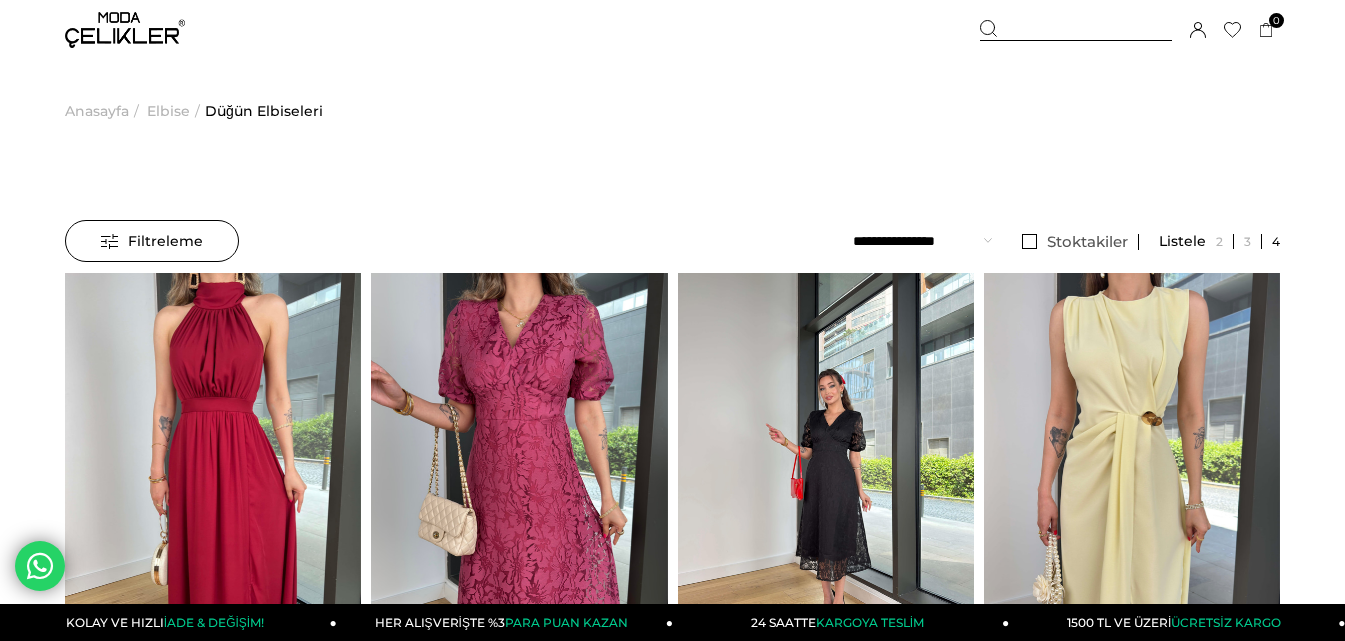 click at bounding box center (826, 470) 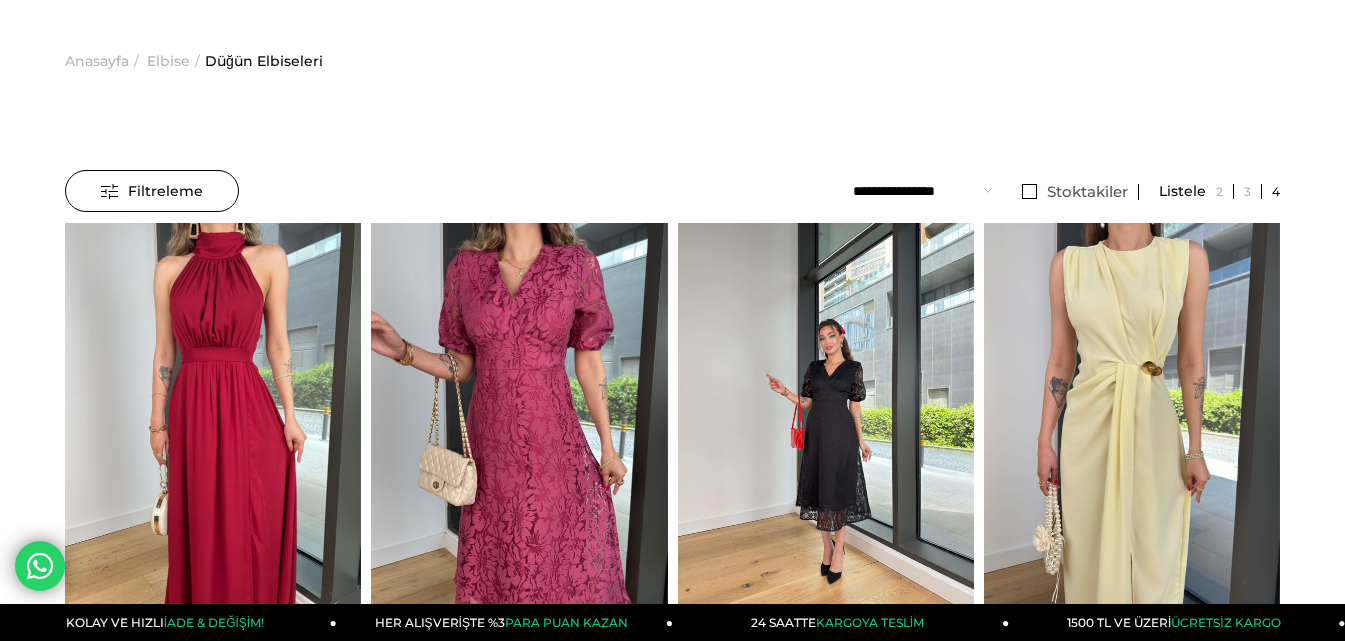 scroll, scrollTop: 300, scrollLeft: 0, axis: vertical 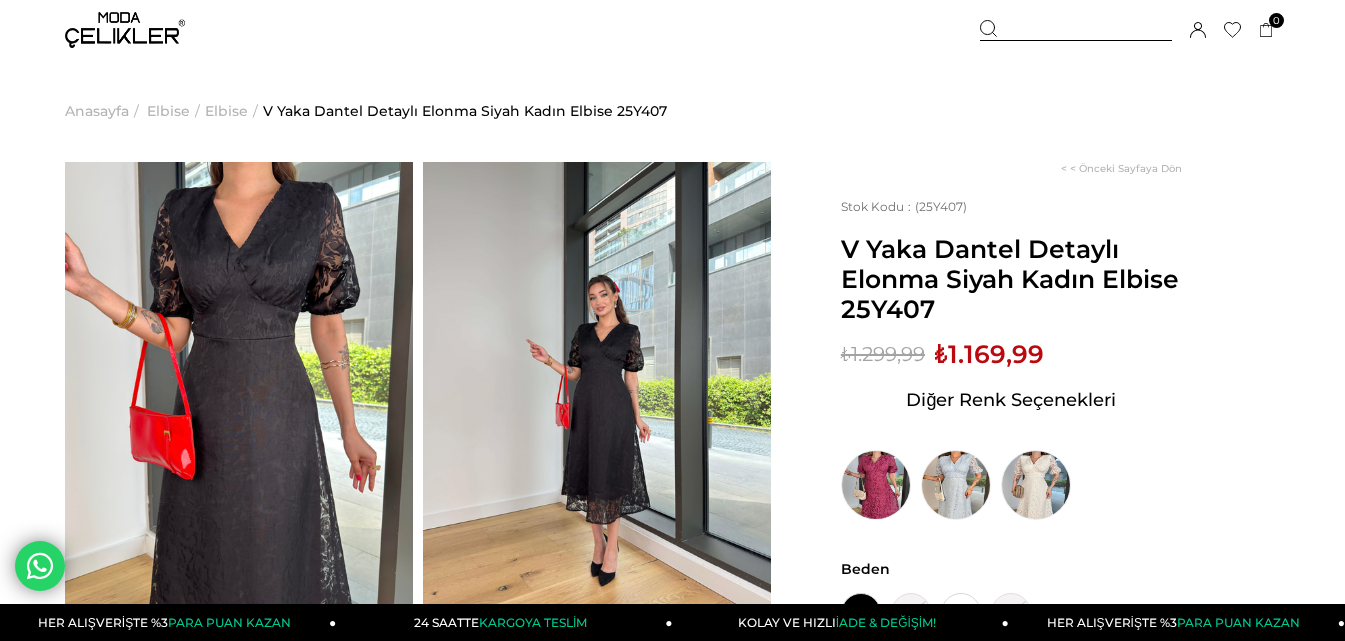click at bounding box center (239, 393) 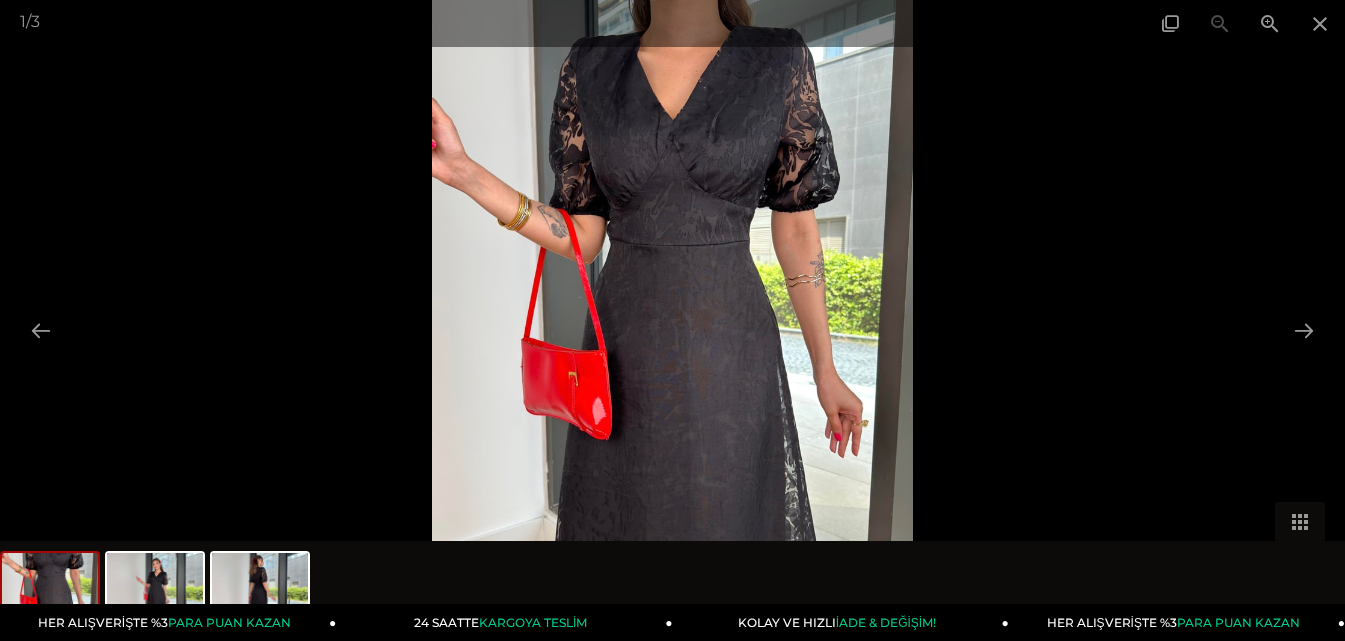click at bounding box center [672, 320] 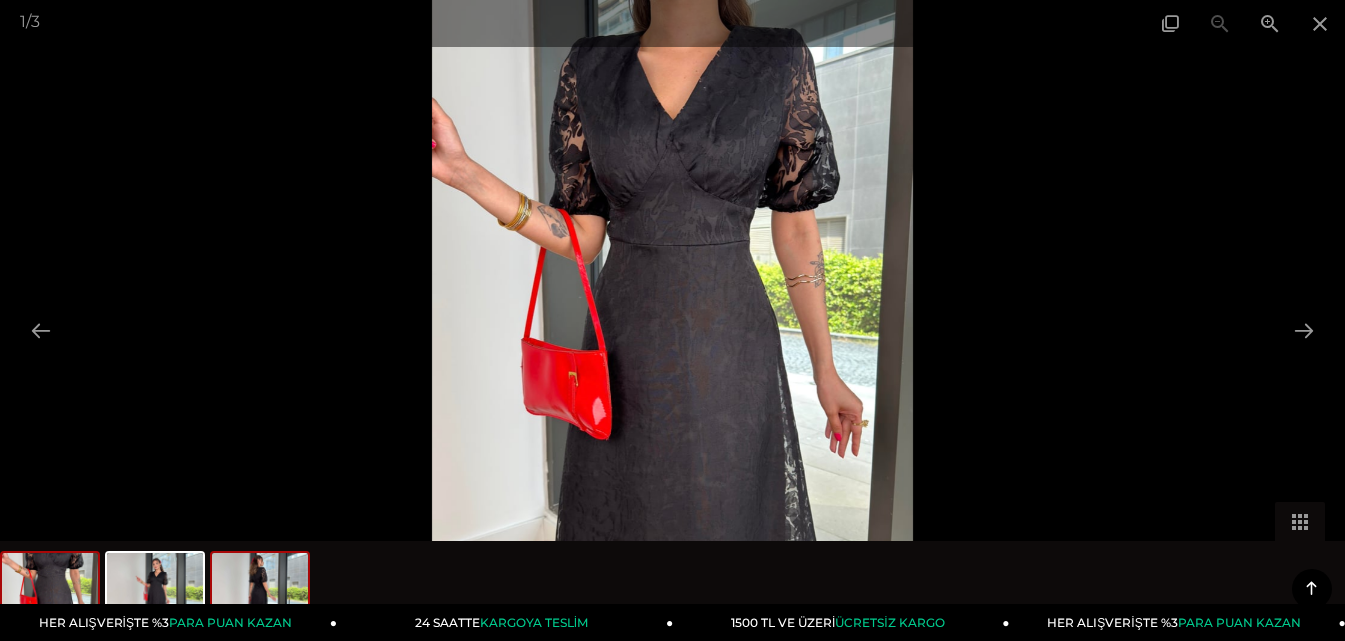 scroll, scrollTop: 1200, scrollLeft: 0, axis: vertical 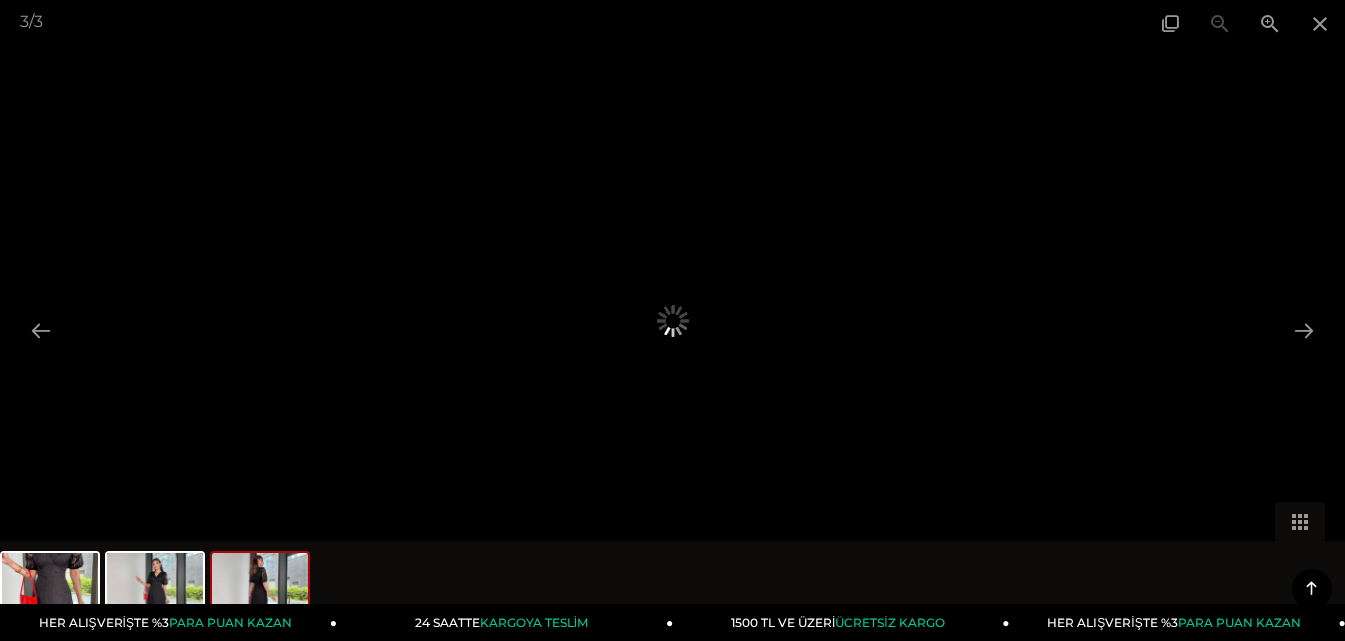 click at bounding box center [260, 591] 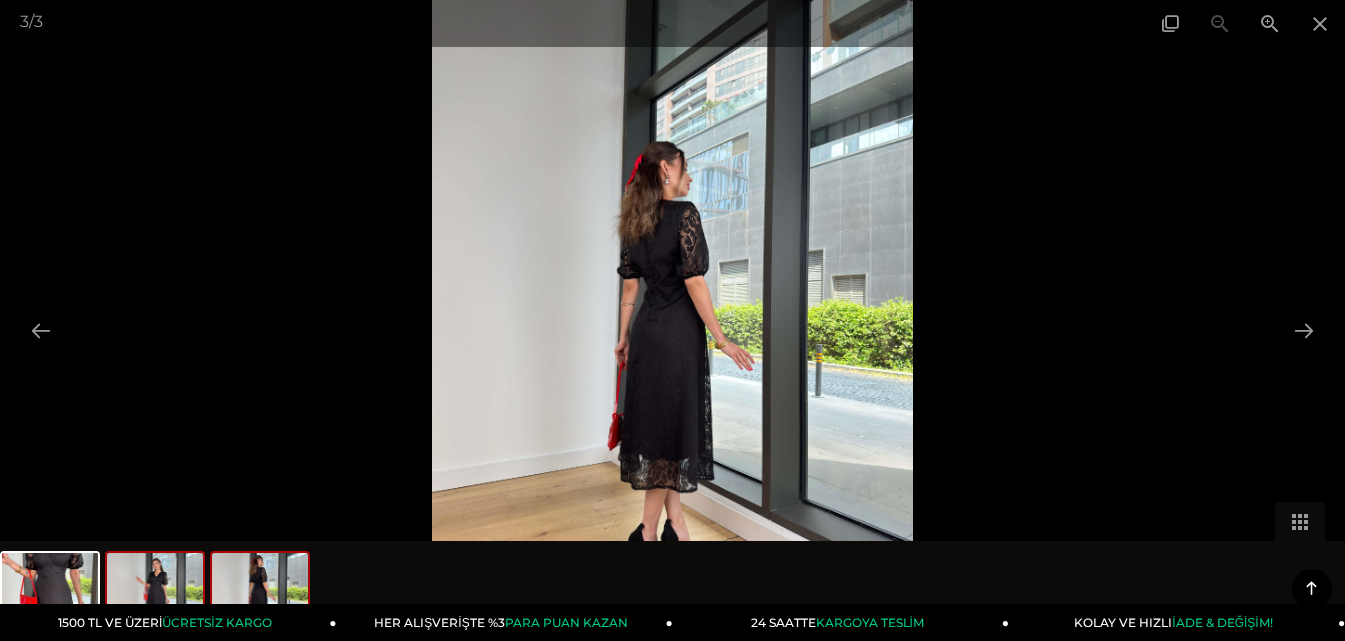 click at bounding box center [155, 591] 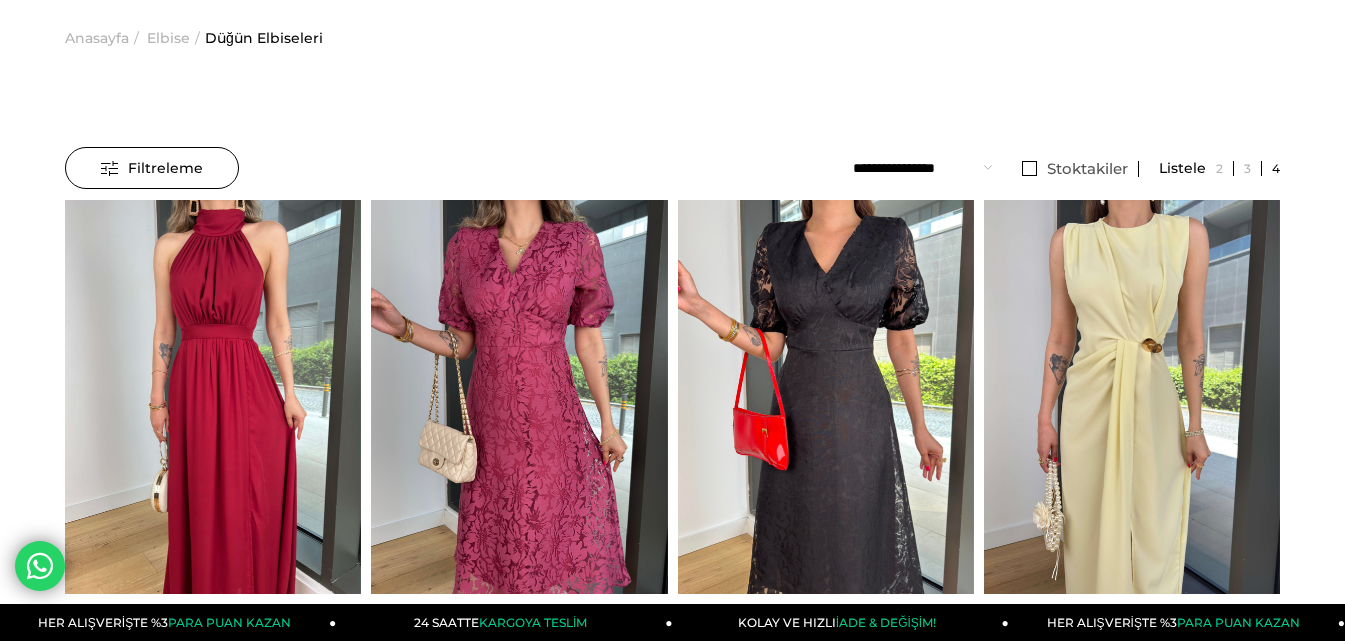 scroll, scrollTop: 73, scrollLeft: 0, axis: vertical 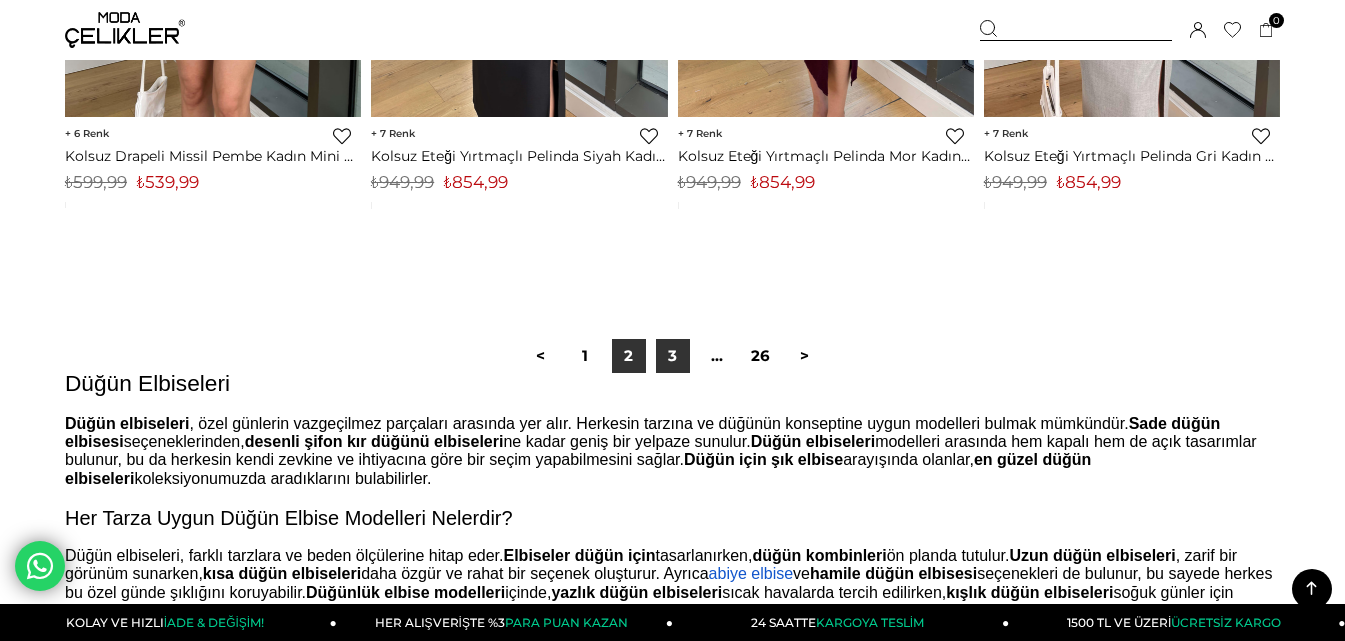 click on "3" at bounding box center [673, 356] 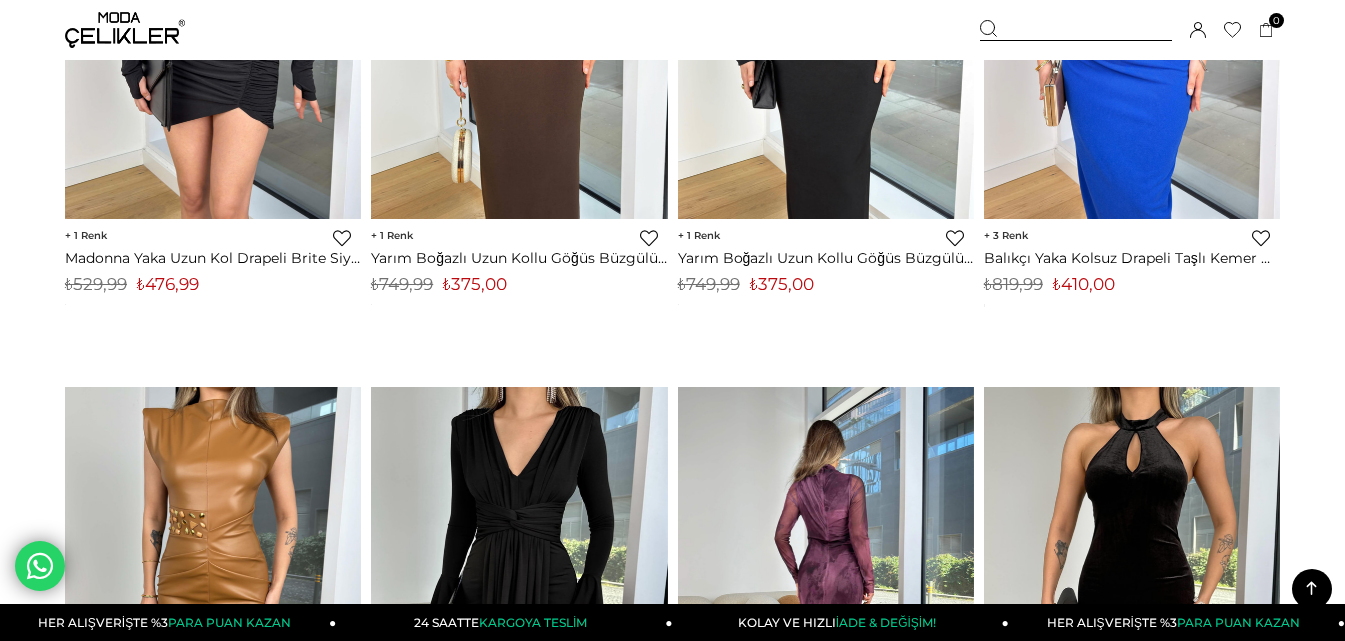 scroll, scrollTop: 9200, scrollLeft: 0, axis: vertical 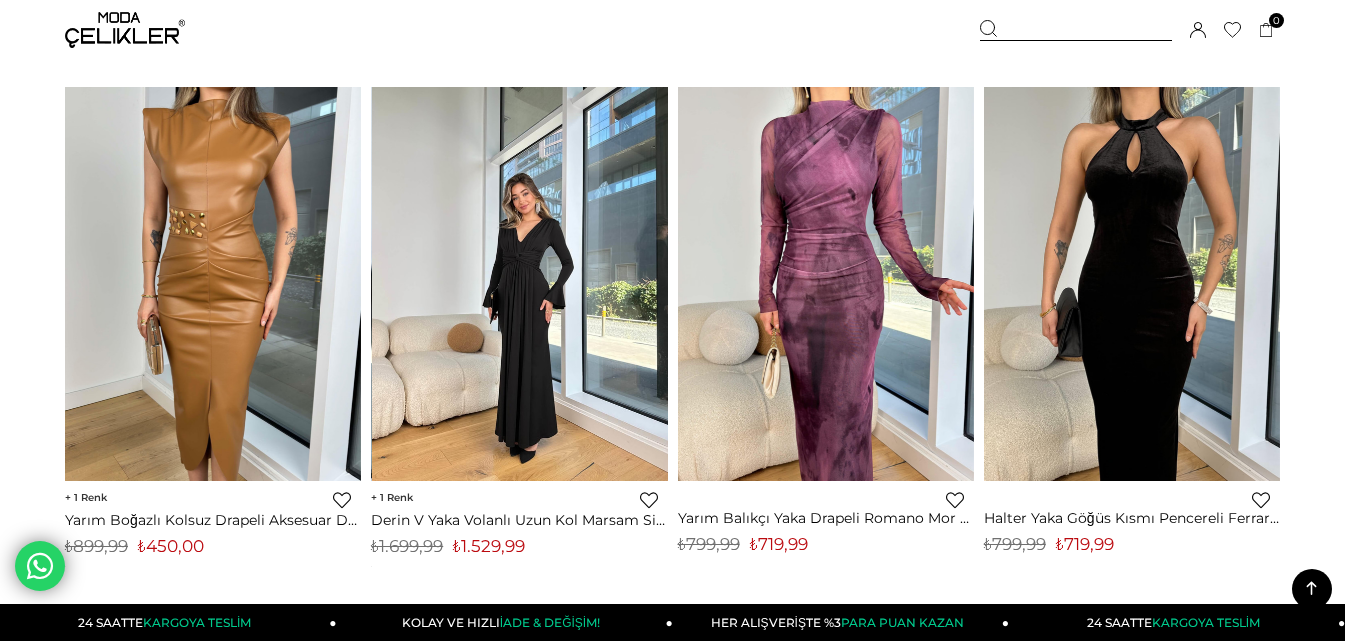 click at bounding box center [520, 284] 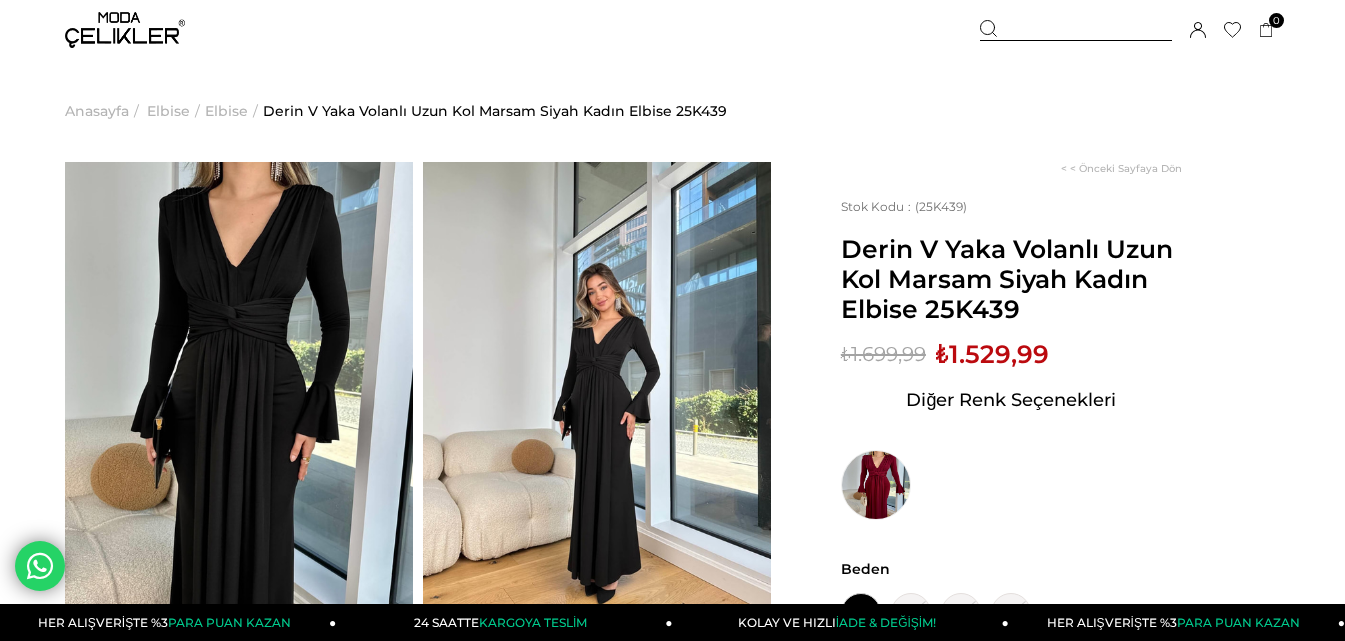 scroll, scrollTop: 0, scrollLeft: 0, axis: both 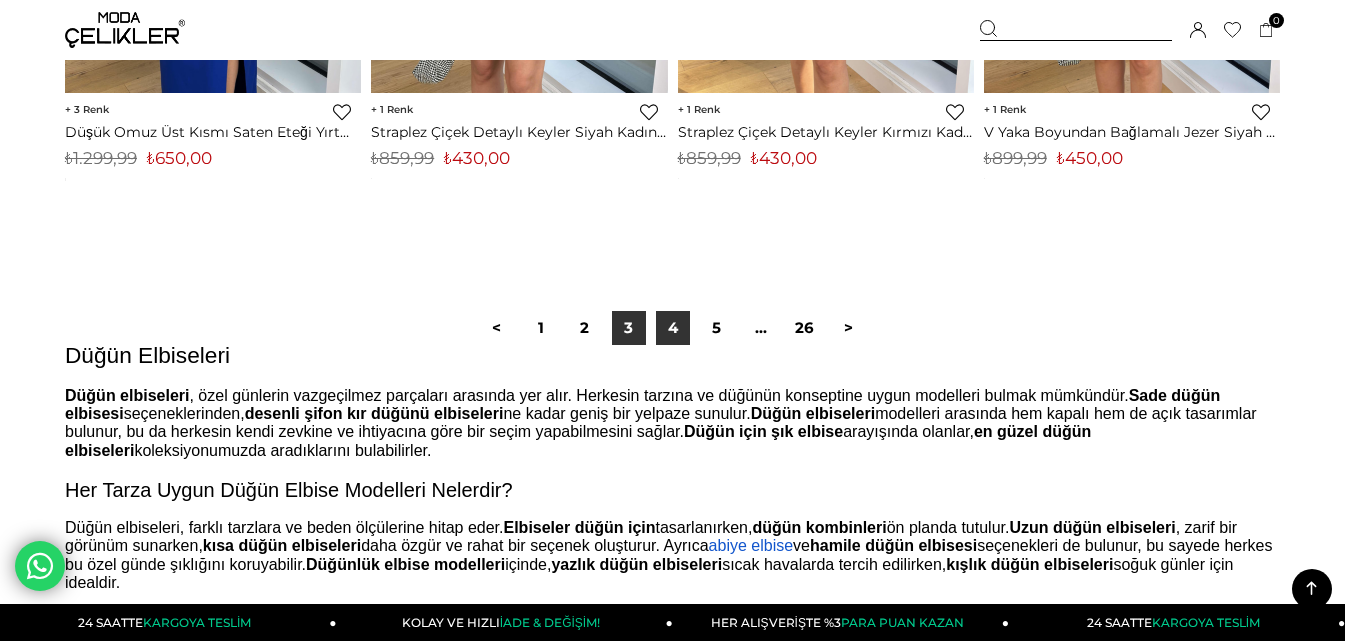 click on "4" at bounding box center [673, 328] 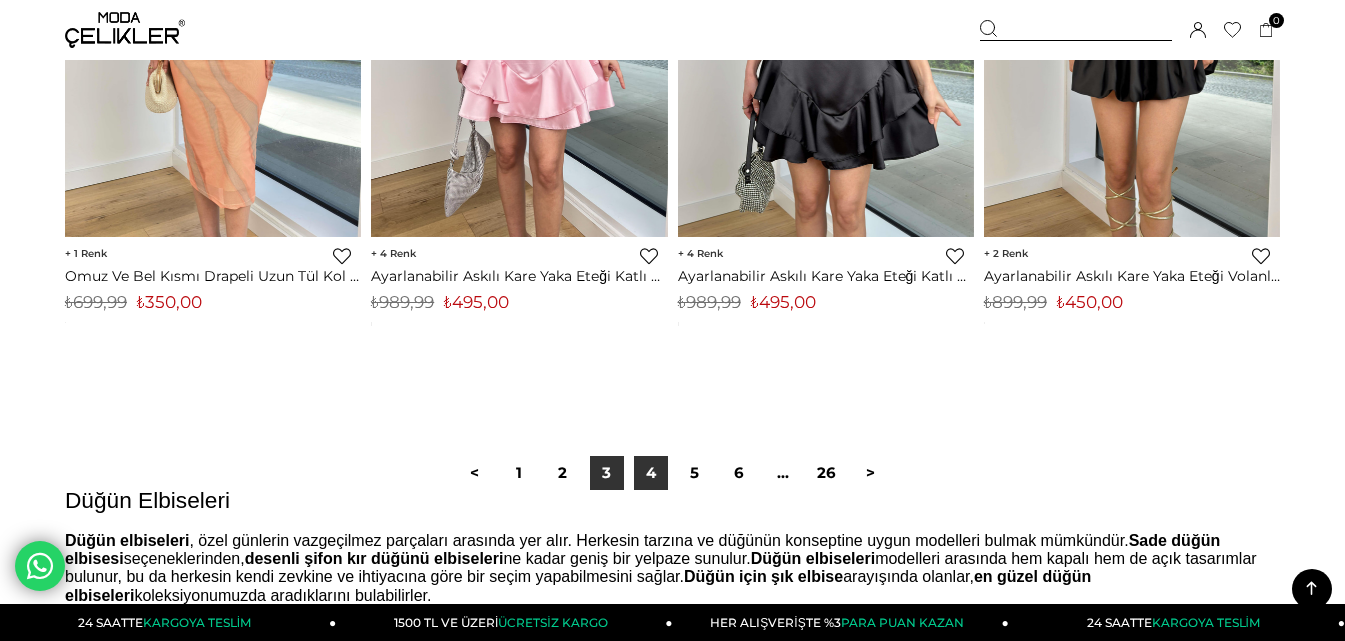 scroll, scrollTop: 11400, scrollLeft: 0, axis: vertical 